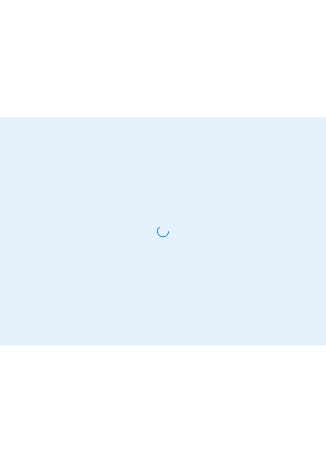 scroll, scrollTop: 0, scrollLeft: 0, axis: both 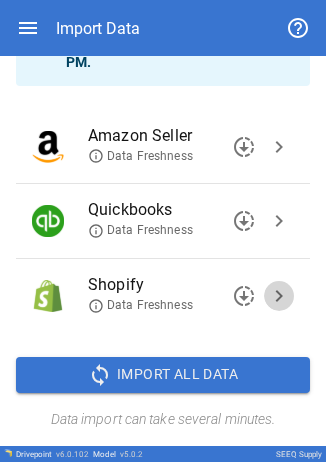 click on "chevron_right" at bounding box center (279, 296) 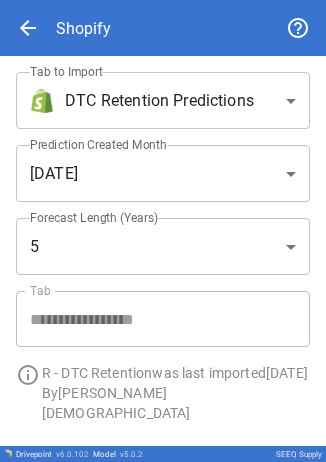 click on "**********" at bounding box center (163, 231) 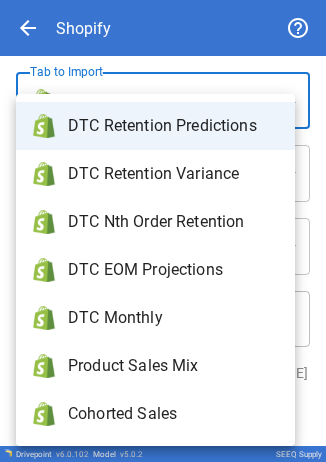 click on "DTC Monthly" at bounding box center (173, 318) 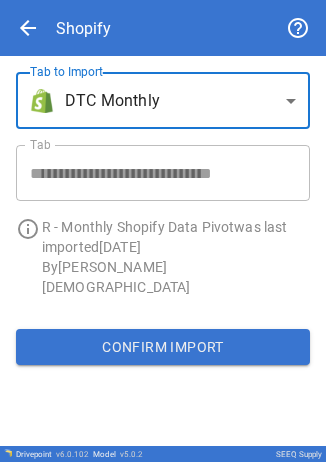 click on "Confirm Import" at bounding box center (163, 347) 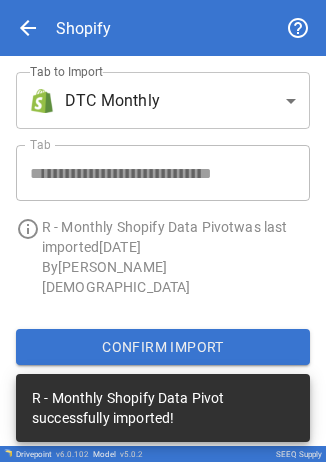 click on "**********" at bounding box center [163, 231] 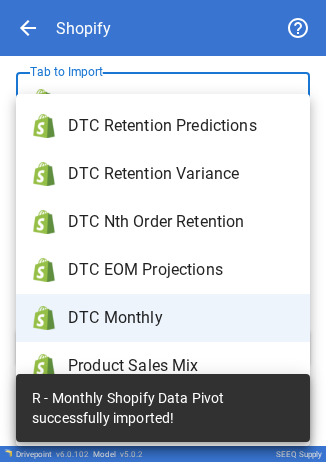 click on "Product Sales Mix" at bounding box center [163, 366] 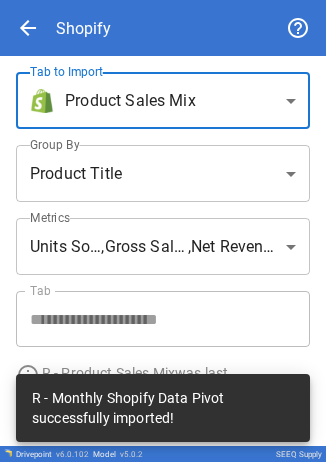 click on "**********" at bounding box center [163, 231] 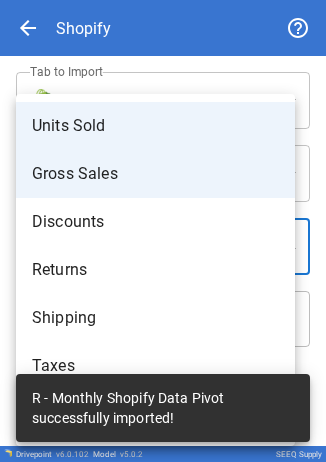 click at bounding box center [163, 231] 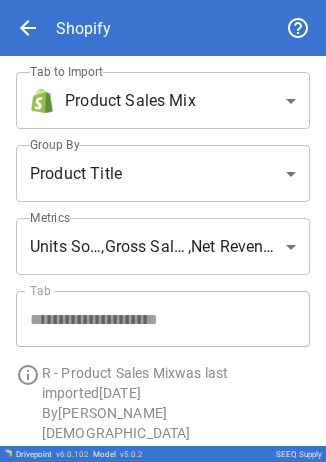 click on "**********" at bounding box center [163, 231] 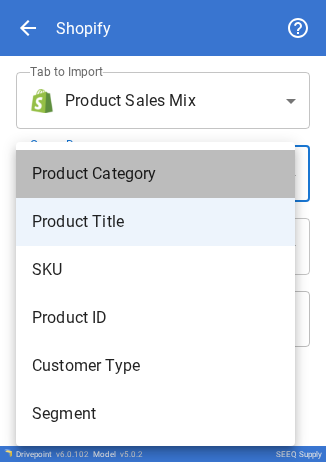 click on "Product Category" at bounding box center [155, 174] 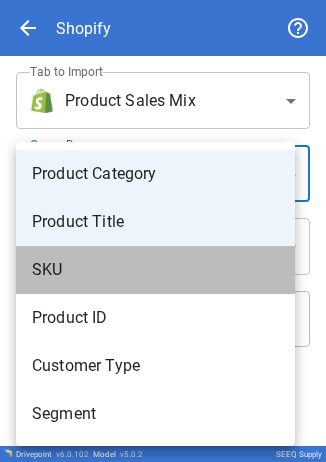 click on "SKU" at bounding box center [155, 270] 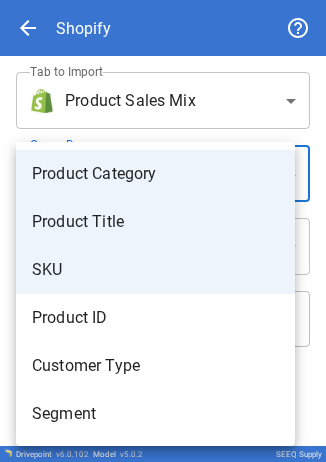click at bounding box center [163, 231] 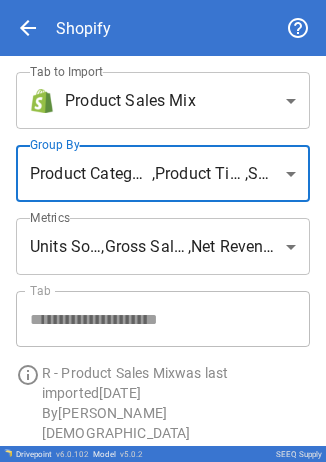 scroll, scrollTop: 60, scrollLeft: 0, axis: vertical 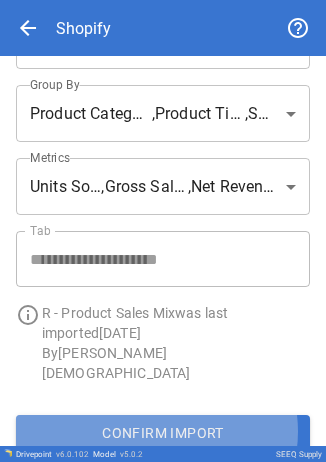 click on "Confirm Import" at bounding box center [163, 433] 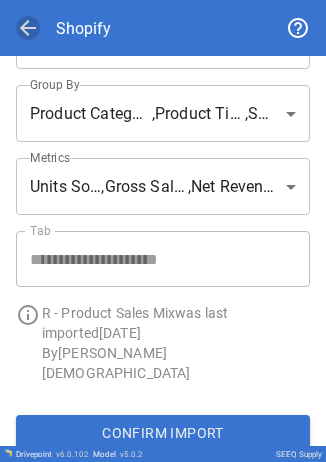 click on "arrow_back" at bounding box center (28, 28) 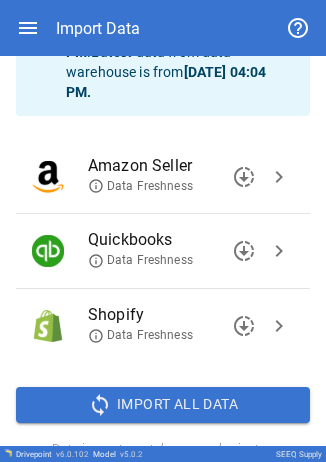 scroll, scrollTop: 152, scrollLeft: 0, axis: vertical 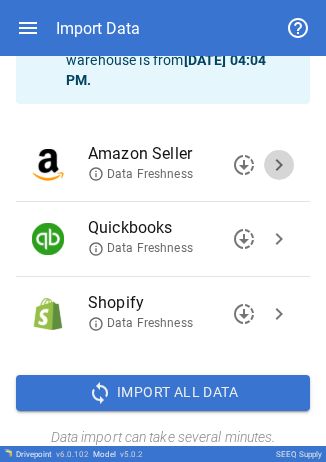 click on "chevron_right" at bounding box center (279, 165) 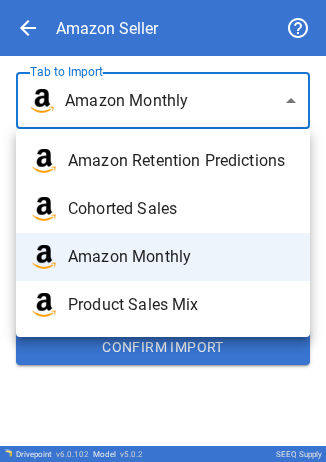 click on "**********" at bounding box center (163, 231) 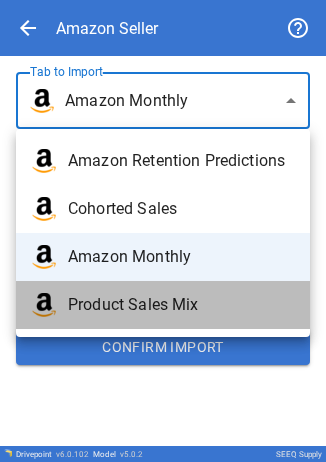 click on "Product Sales Mix" at bounding box center [181, 305] 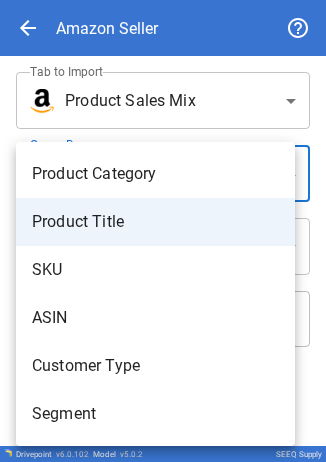 click on "**********" at bounding box center (163, 231) 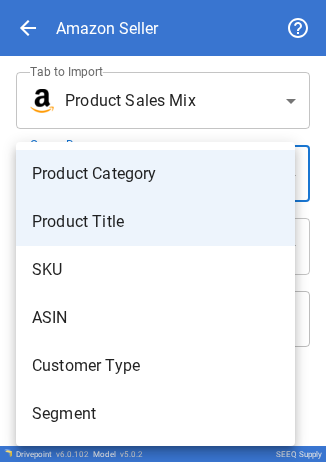 click on "SKU" at bounding box center [155, 270] 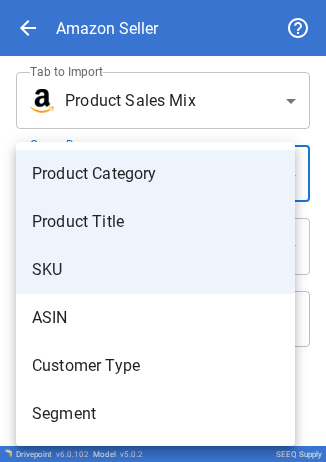 click on "ASIN" at bounding box center [155, 318] 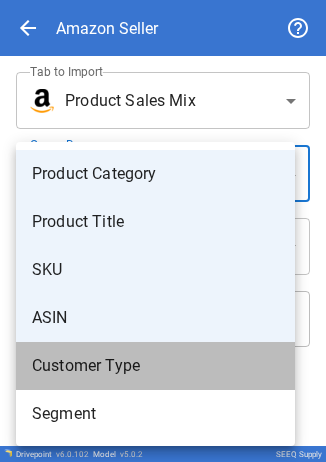 click on "Customer Type" at bounding box center [155, 366] 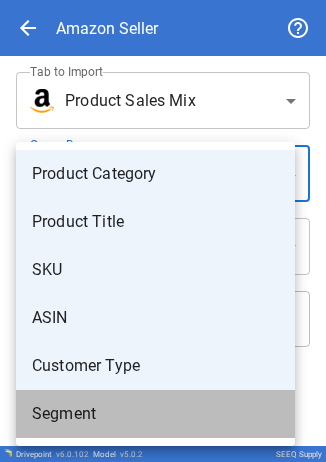 click on "Segment" at bounding box center [155, 414] 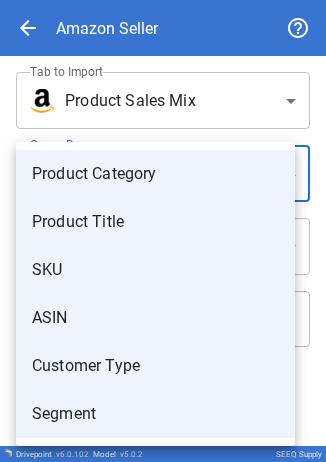 click at bounding box center [163, 231] 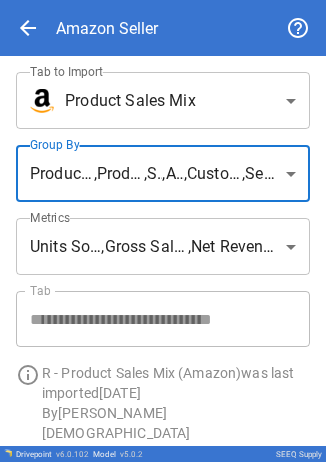 click on "**********" at bounding box center [163, 231] 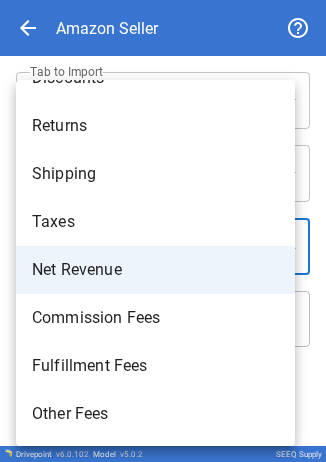 scroll, scrollTop: 0, scrollLeft: 0, axis: both 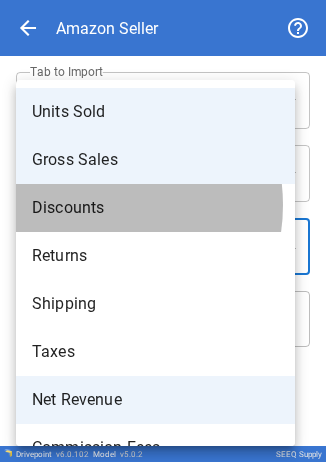 click on "Discounts" at bounding box center [155, 208] 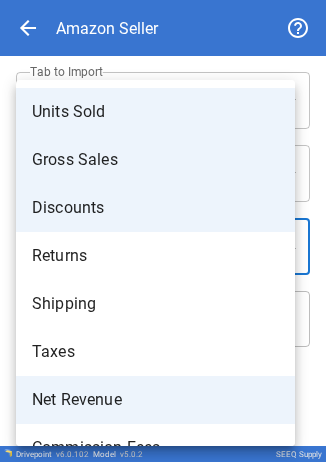 click on "Returns" at bounding box center [155, 256] 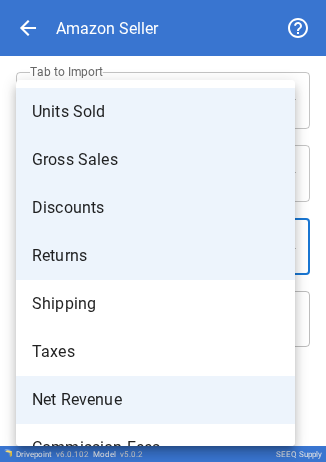 click on "Shipping" at bounding box center [155, 304] 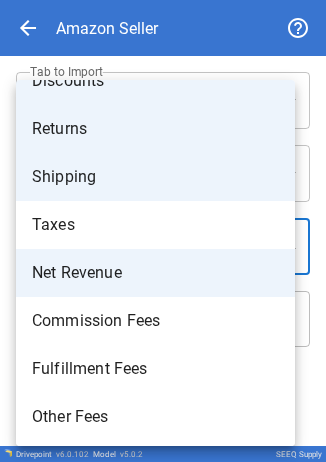 scroll, scrollTop: 130, scrollLeft: 0, axis: vertical 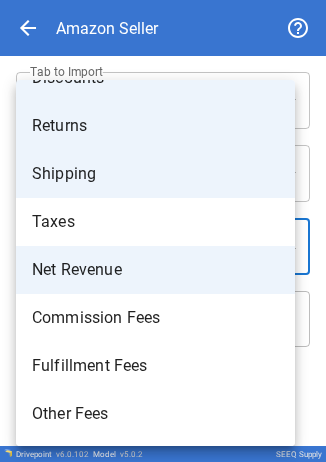 click on "Taxes" at bounding box center (155, 222) 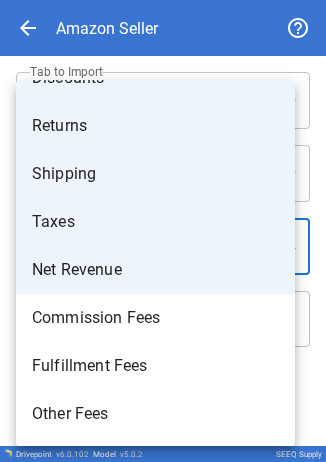 click on "Commission Fees" at bounding box center (155, 318) 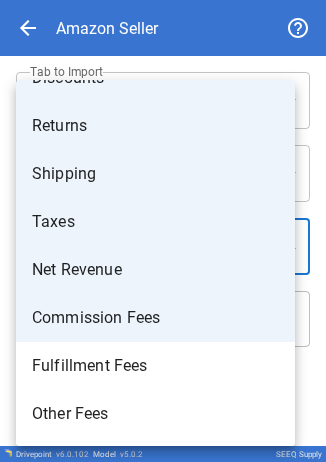 click on "Fulfillment Fees" at bounding box center [155, 366] 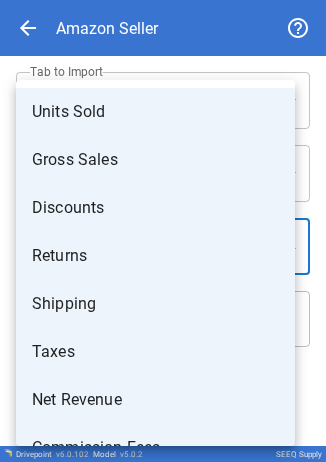 scroll, scrollTop: 130, scrollLeft: 0, axis: vertical 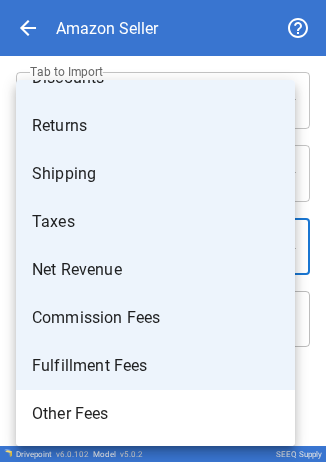 click on "Other Fees" at bounding box center (155, 414) 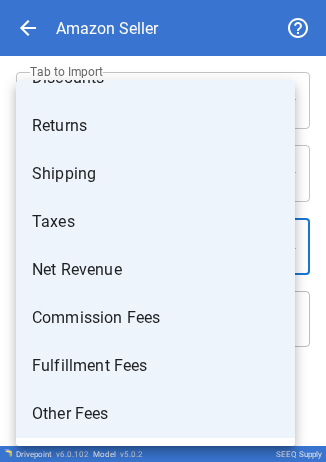 click at bounding box center [163, 231] 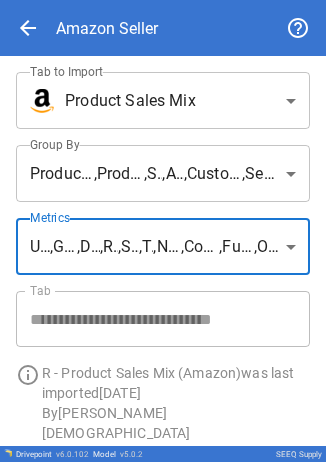 click on "**********" at bounding box center [163, 231] 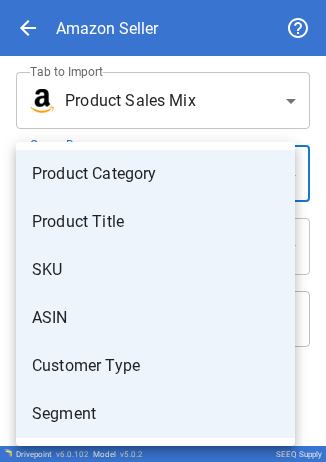 click on "Customer Type" at bounding box center [155, 366] 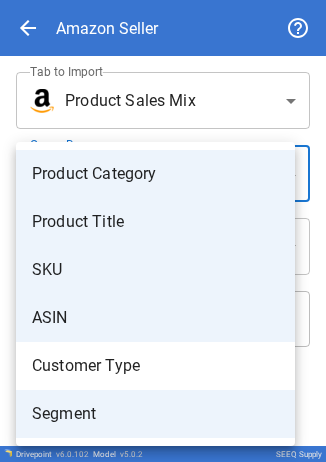 click on "Segment" at bounding box center (155, 414) 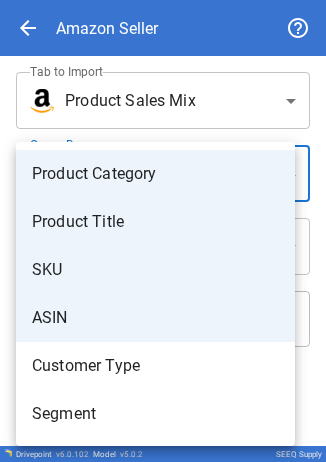 click at bounding box center (163, 231) 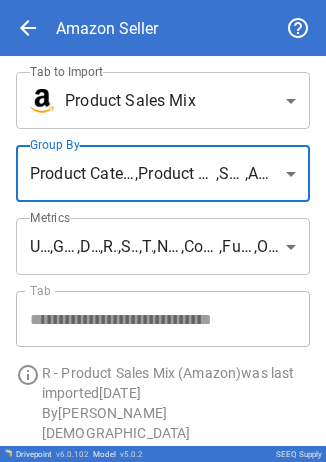 scroll, scrollTop: 60, scrollLeft: 0, axis: vertical 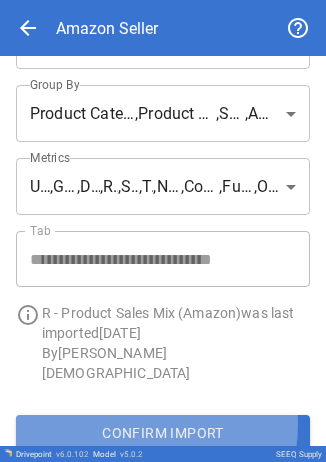 click on "Confirm Import" at bounding box center [163, 433] 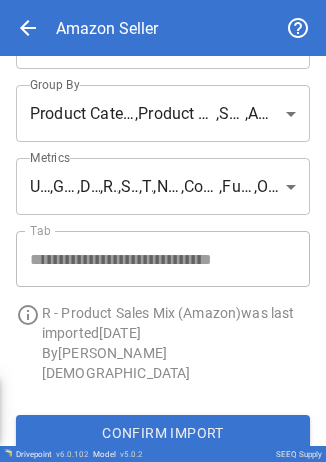 type 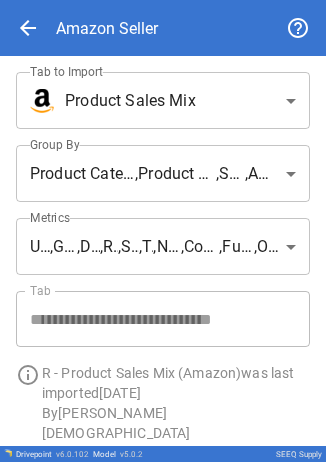 scroll, scrollTop: 0, scrollLeft: 0, axis: both 